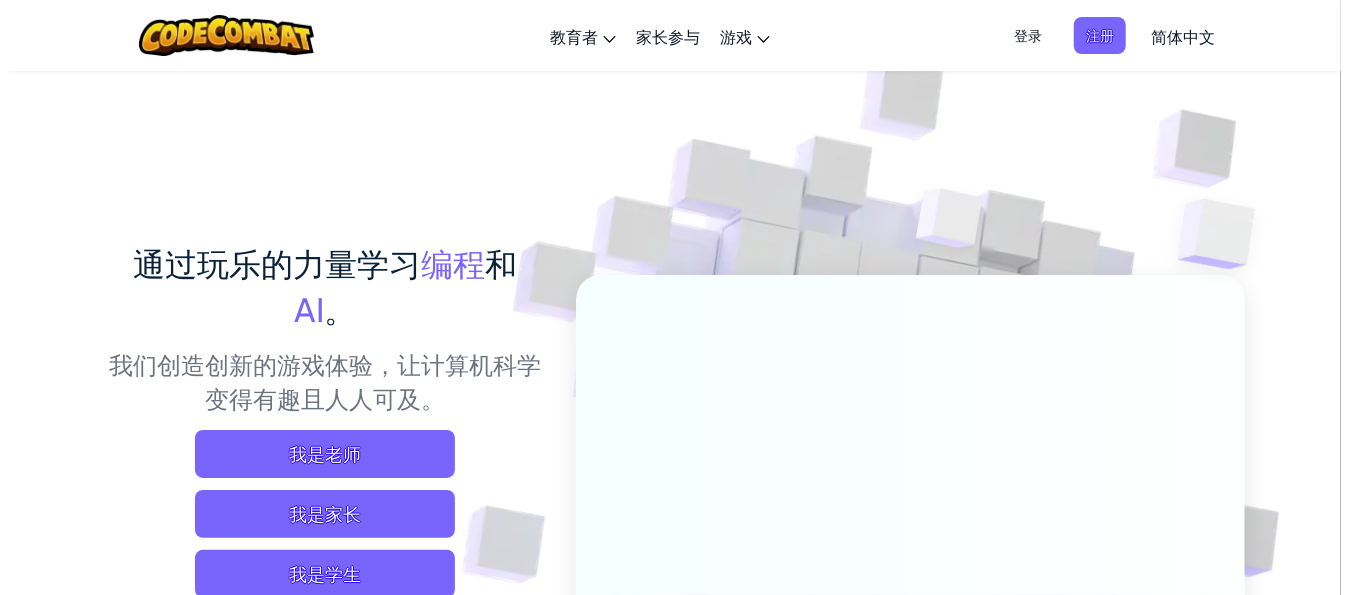 scroll, scrollTop: 200, scrollLeft: 0, axis: vertical 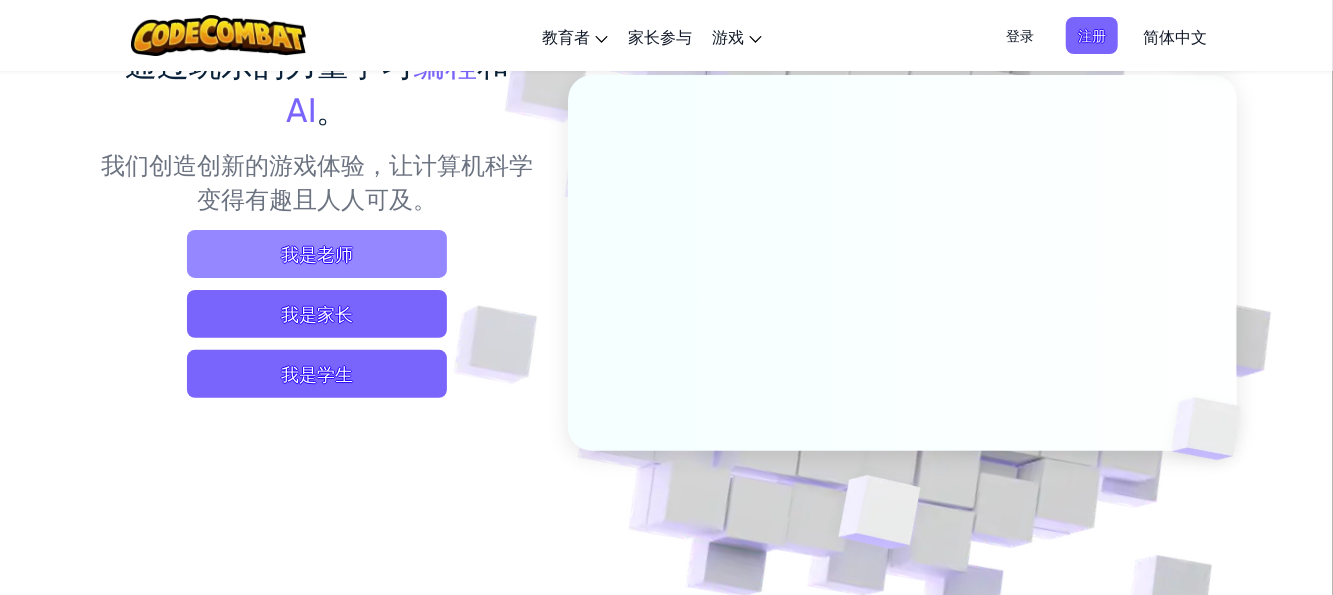 click on "我是老师" at bounding box center [317, 254] 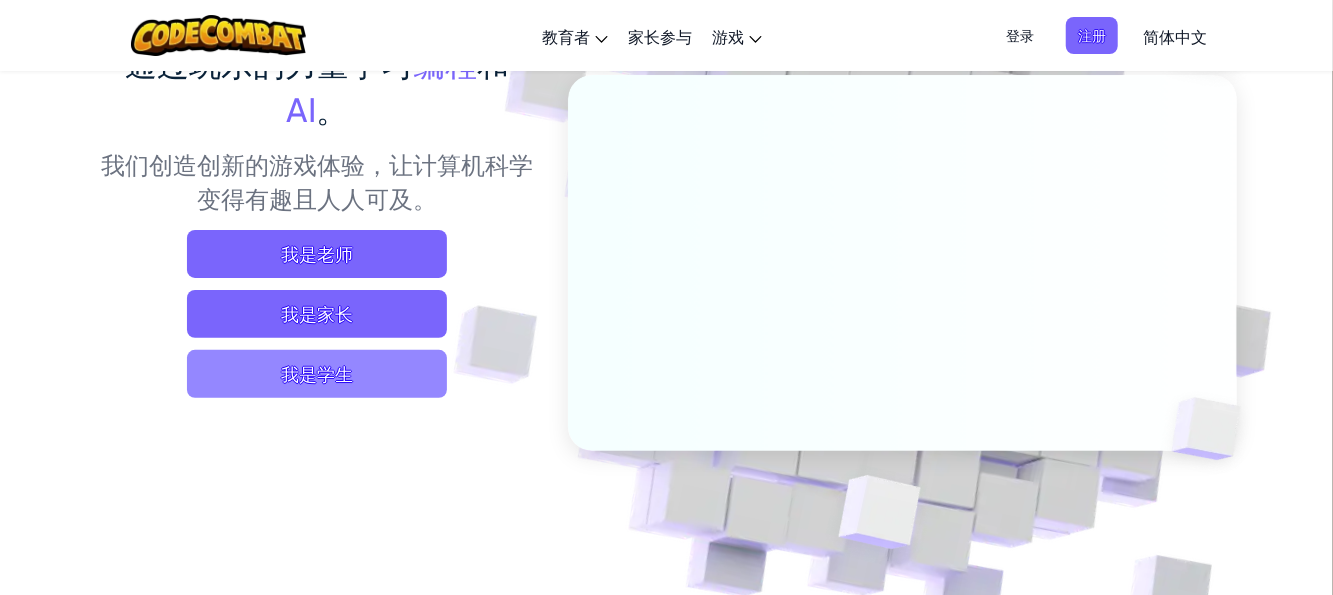 click on "我是学生" at bounding box center (317, 374) 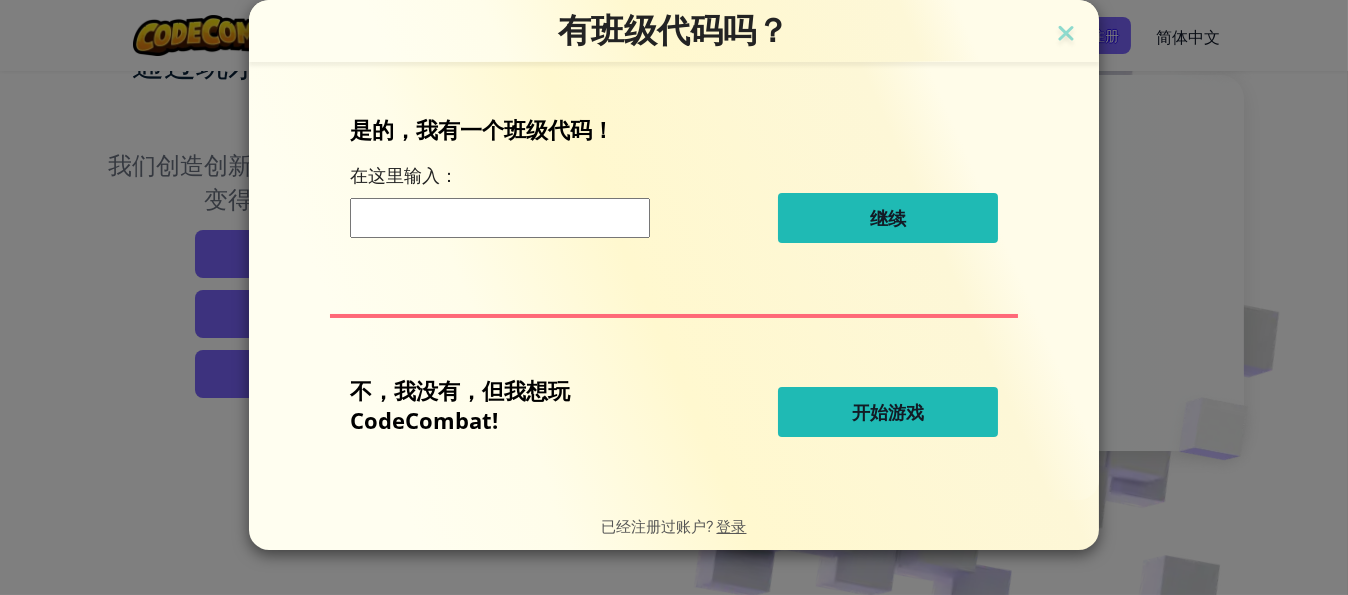 click on "开始游戏" at bounding box center (888, 412) 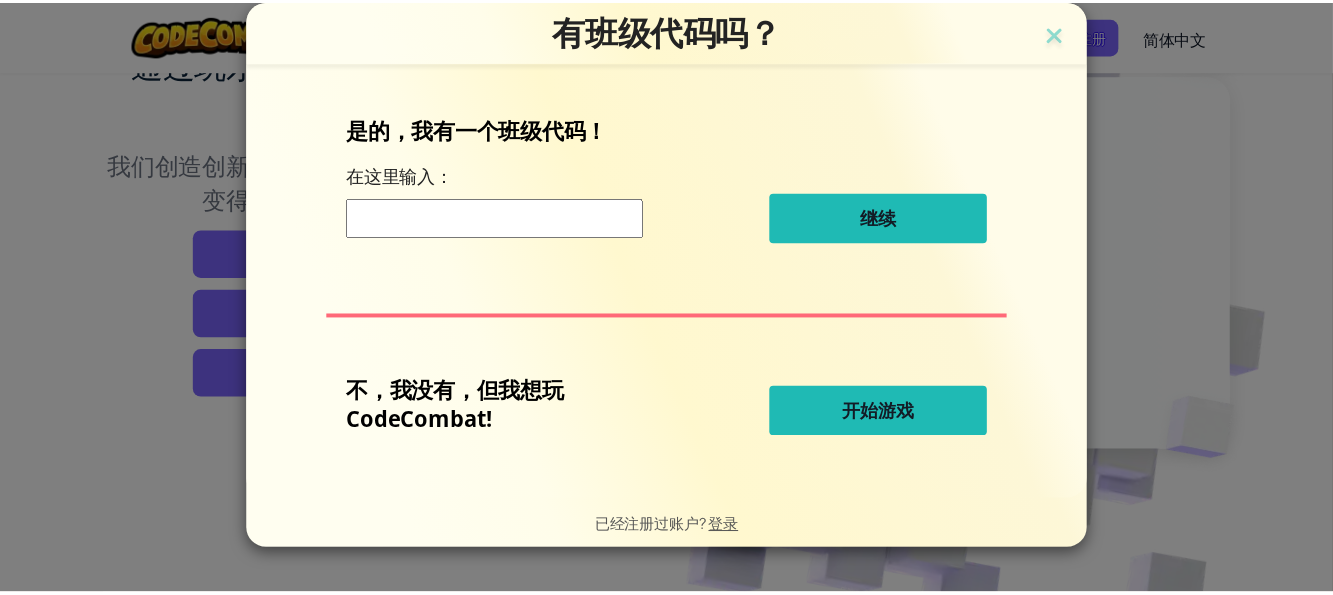 scroll, scrollTop: 0, scrollLeft: 0, axis: both 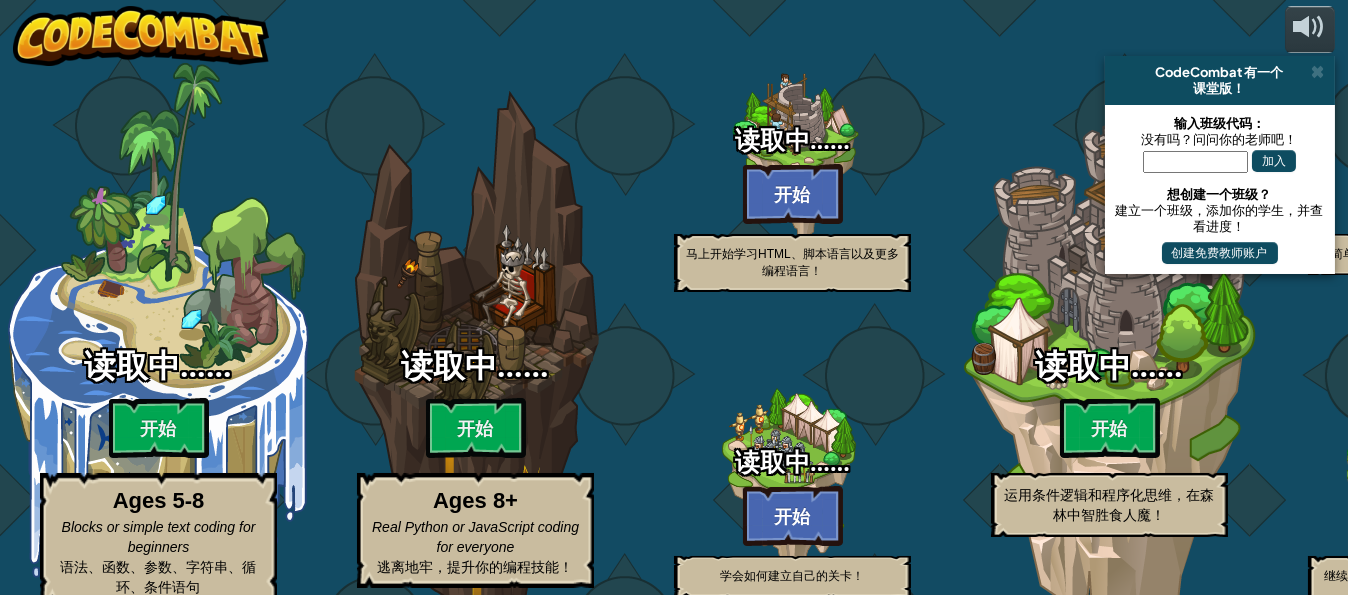 select on "zh-HANS" 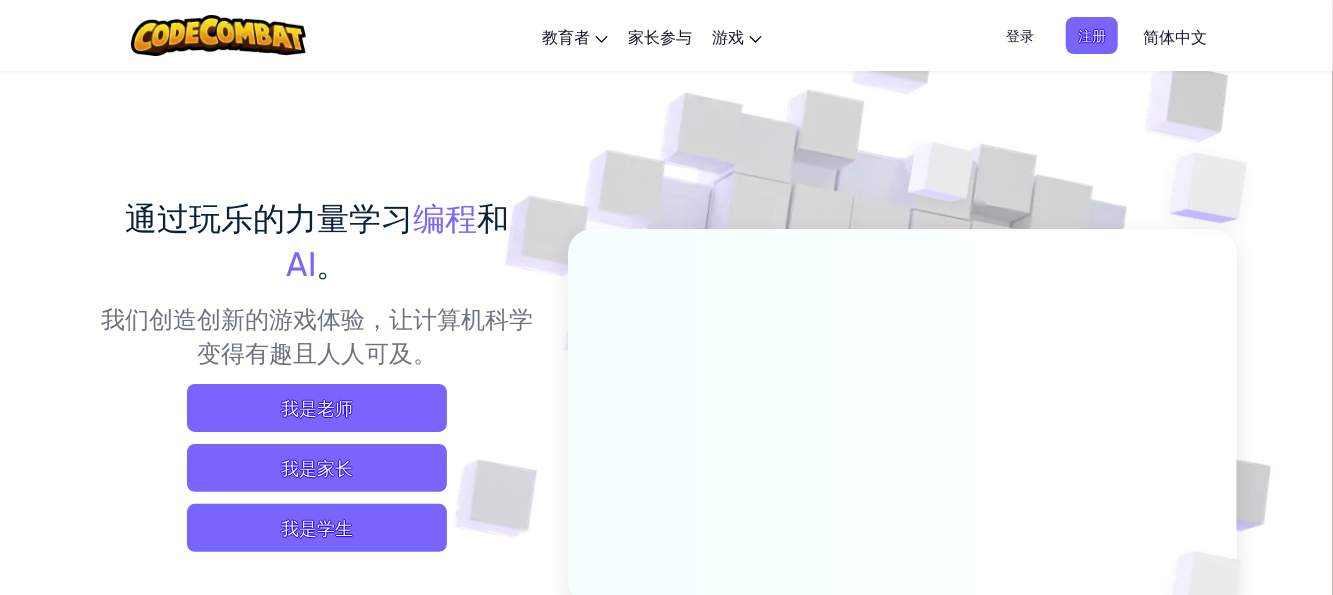 scroll, scrollTop: 0, scrollLeft: 0, axis: both 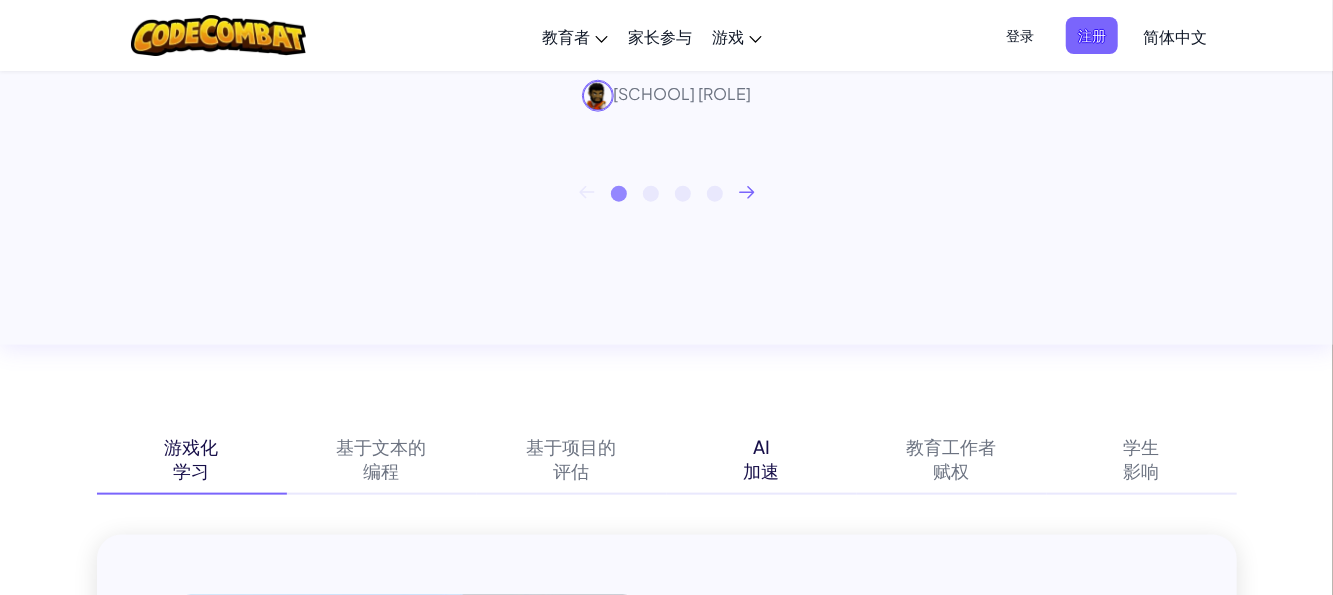 click on "加速" at bounding box center [762, 471] 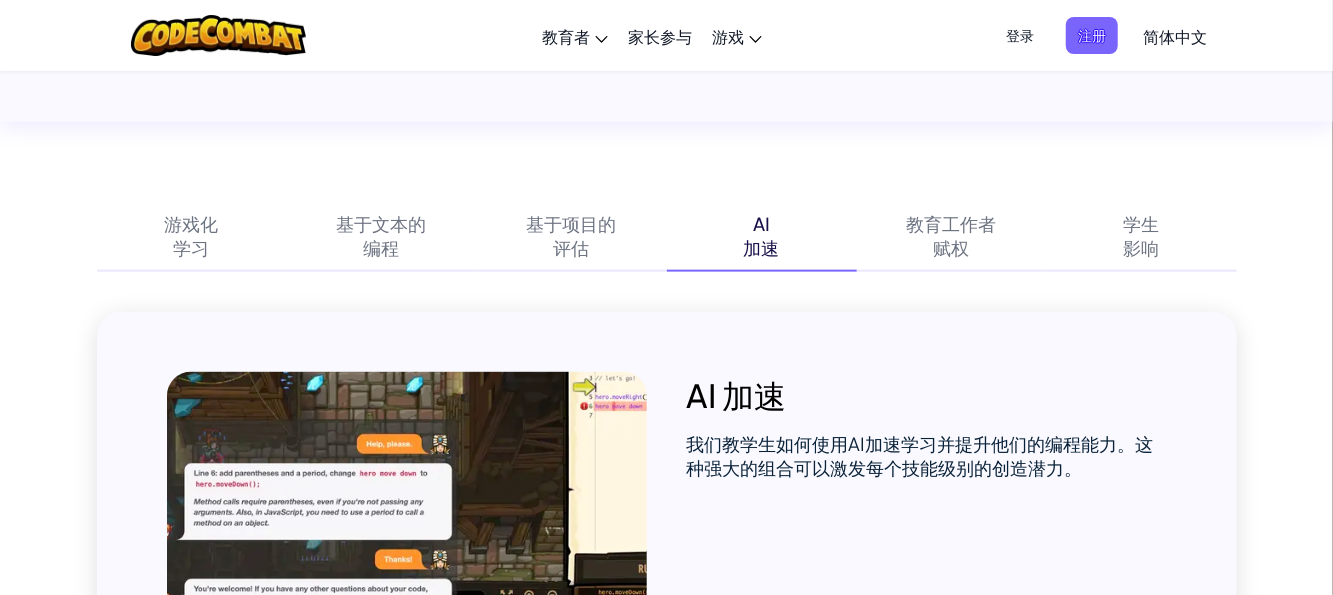 scroll, scrollTop: 1200, scrollLeft: 0, axis: vertical 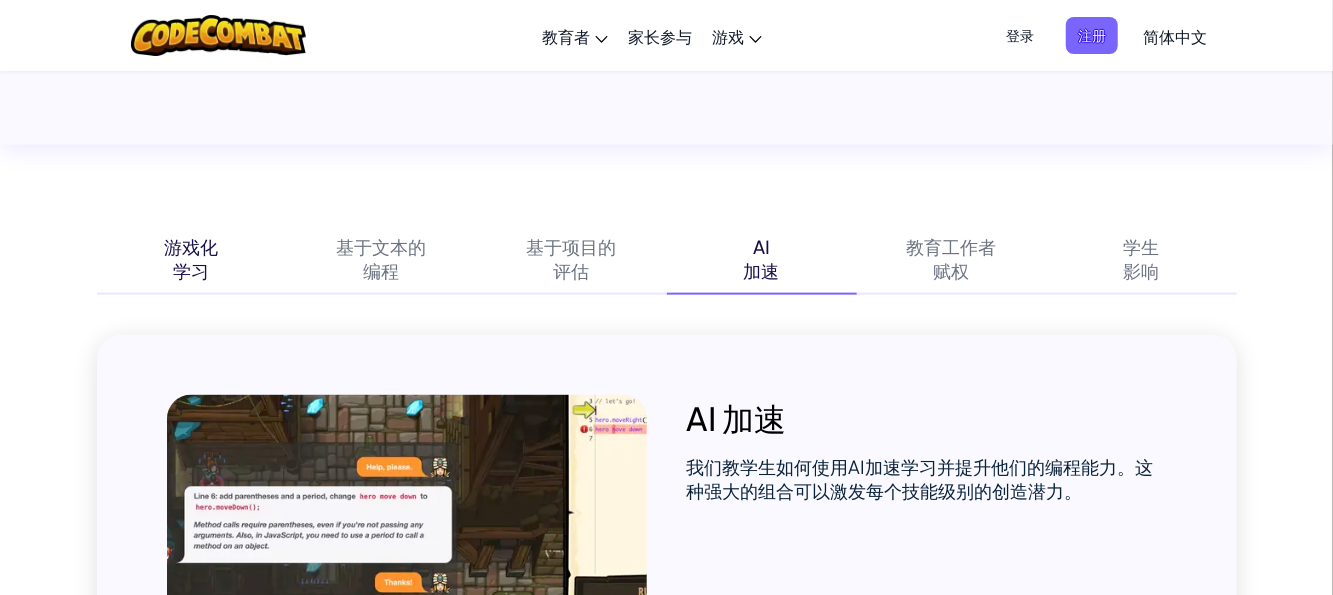 click on "游戏化
学习" at bounding box center (192, 259) 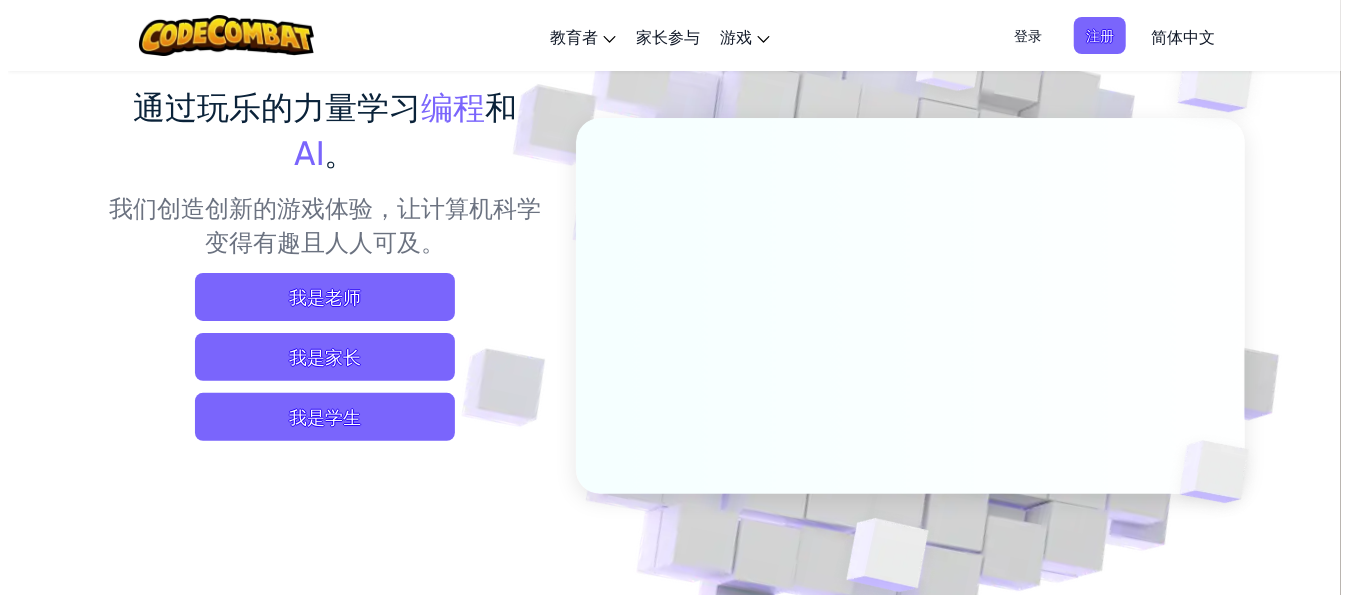 scroll, scrollTop: 200, scrollLeft: 0, axis: vertical 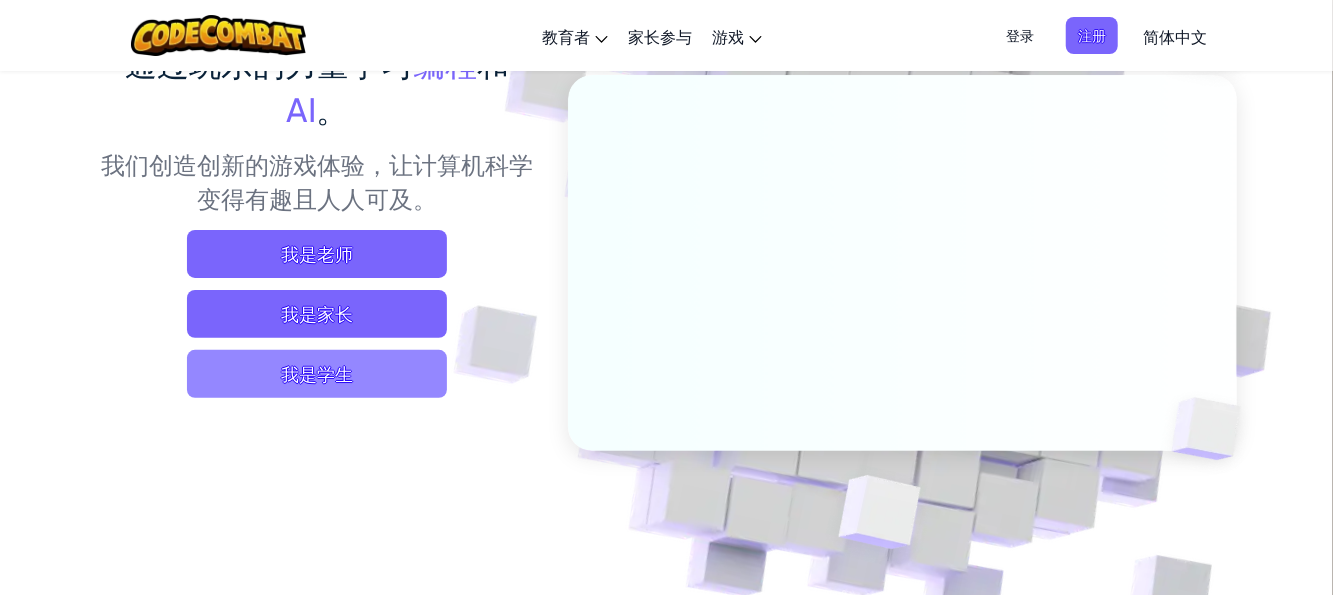 click on "我是学生" at bounding box center (317, 374) 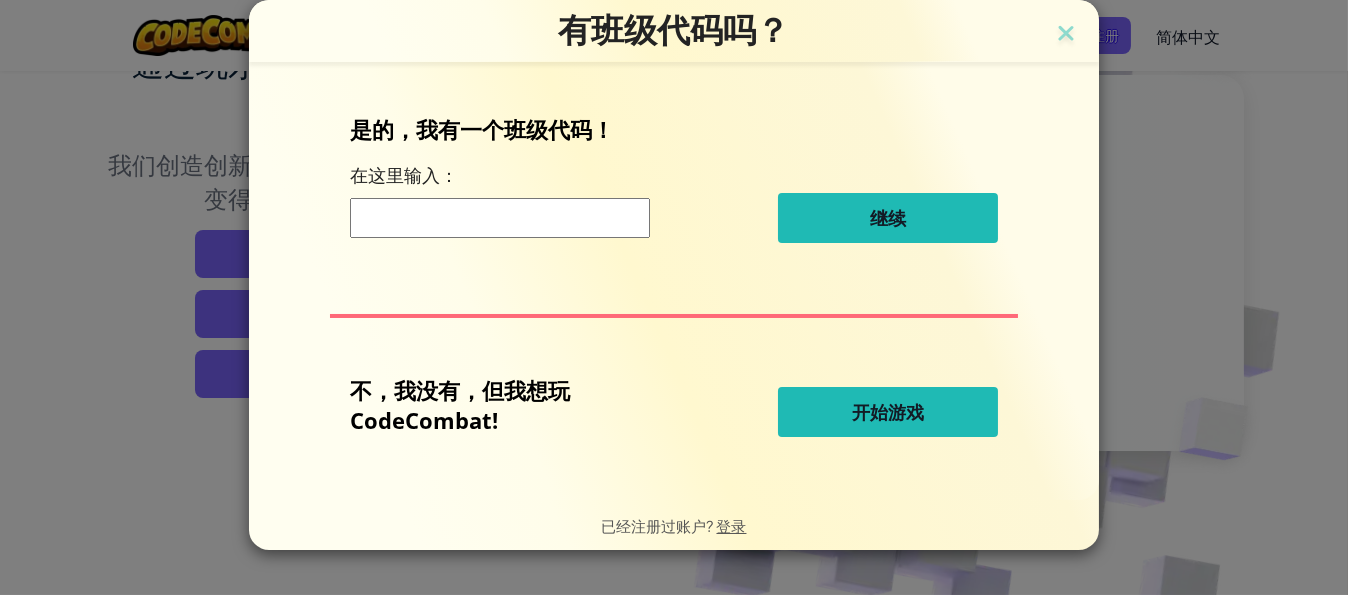 click on "是的，我有一个班级代码！ 在这里输入： 继续" at bounding box center (674, 186) 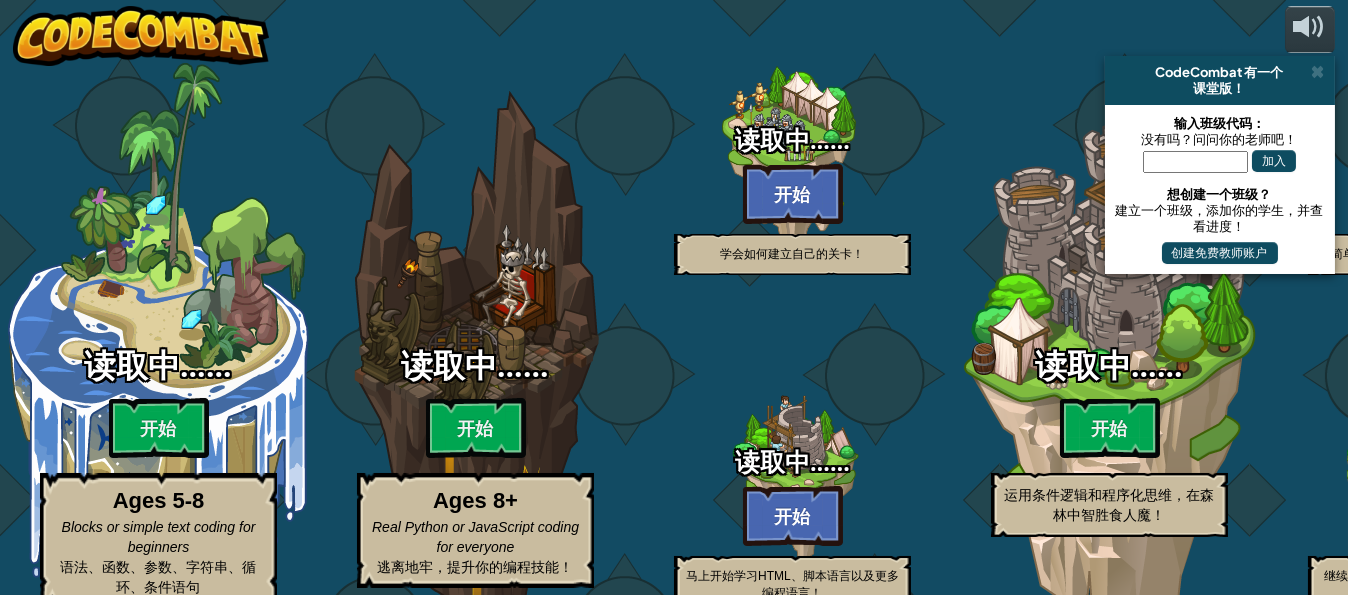 scroll, scrollTop: 0, scrollLeft: 0, axis: both 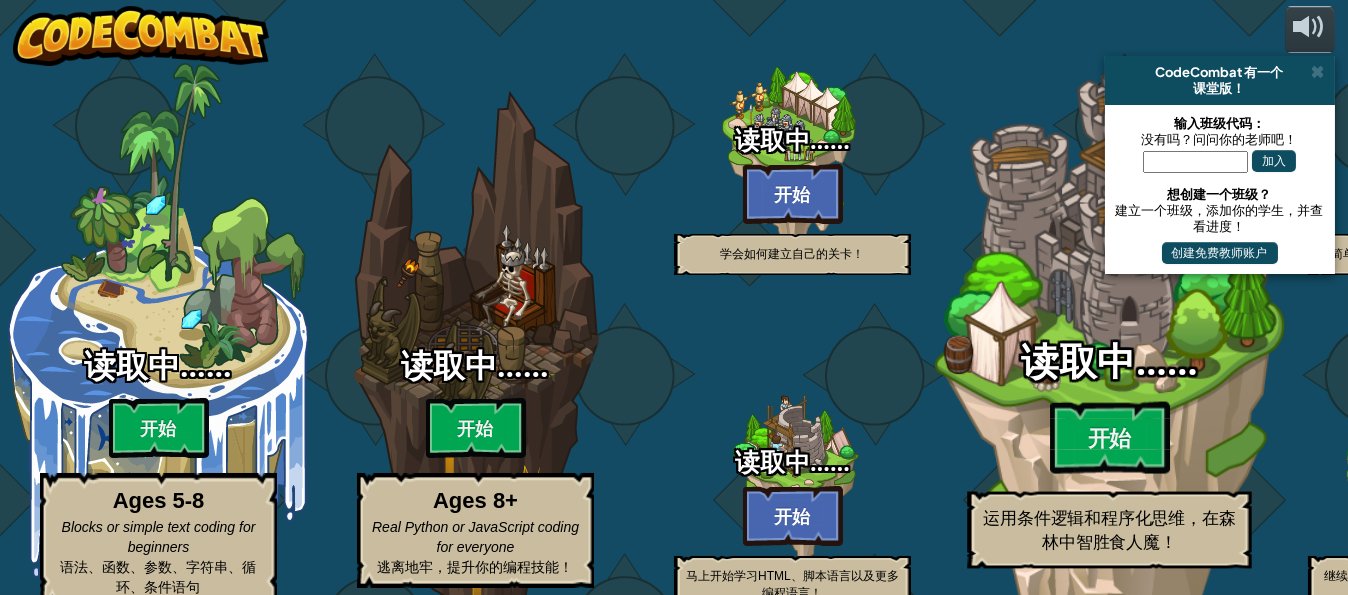 select on "zh-HANS" 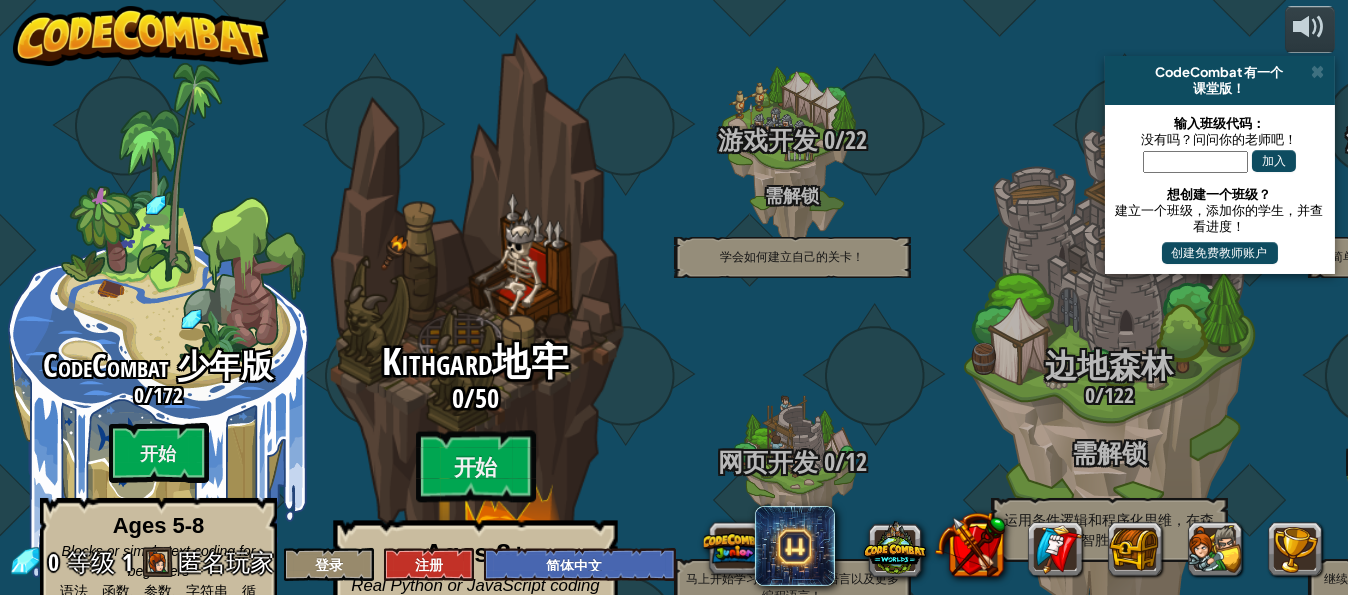 drag, startPoint x: 179, startPoint y: 412, endPoint x: 595, endPoint y: 429, distance: 416.3472 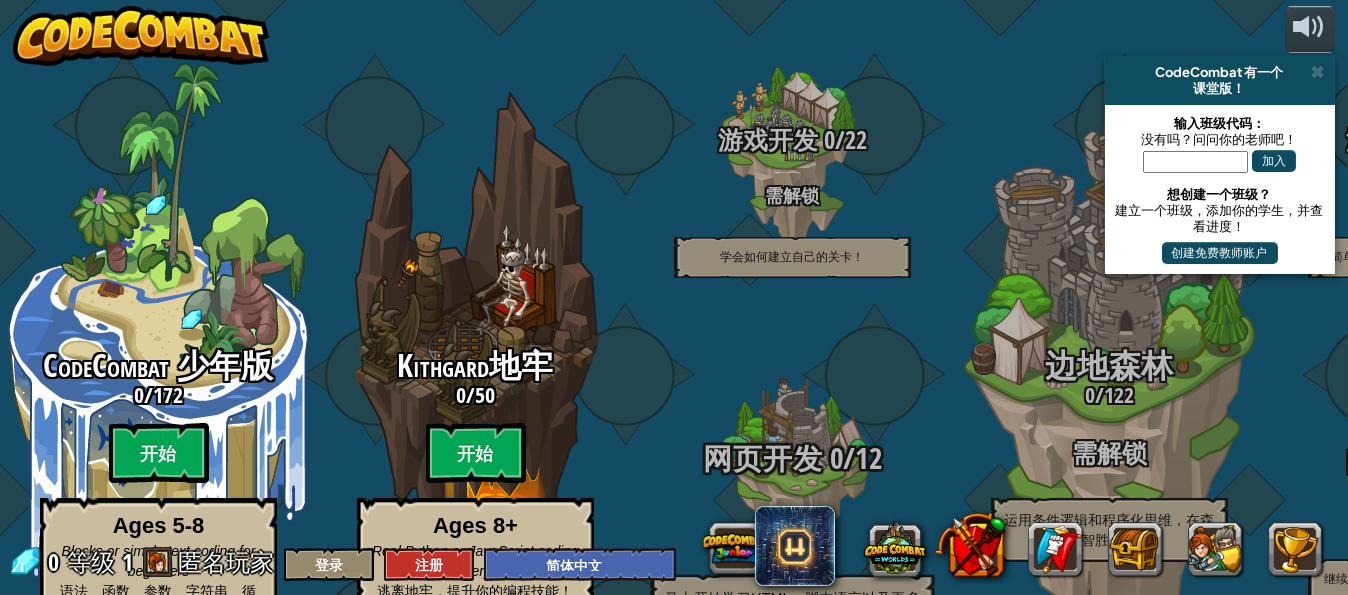 click on "网页开发" at bounding box center (763, 458) 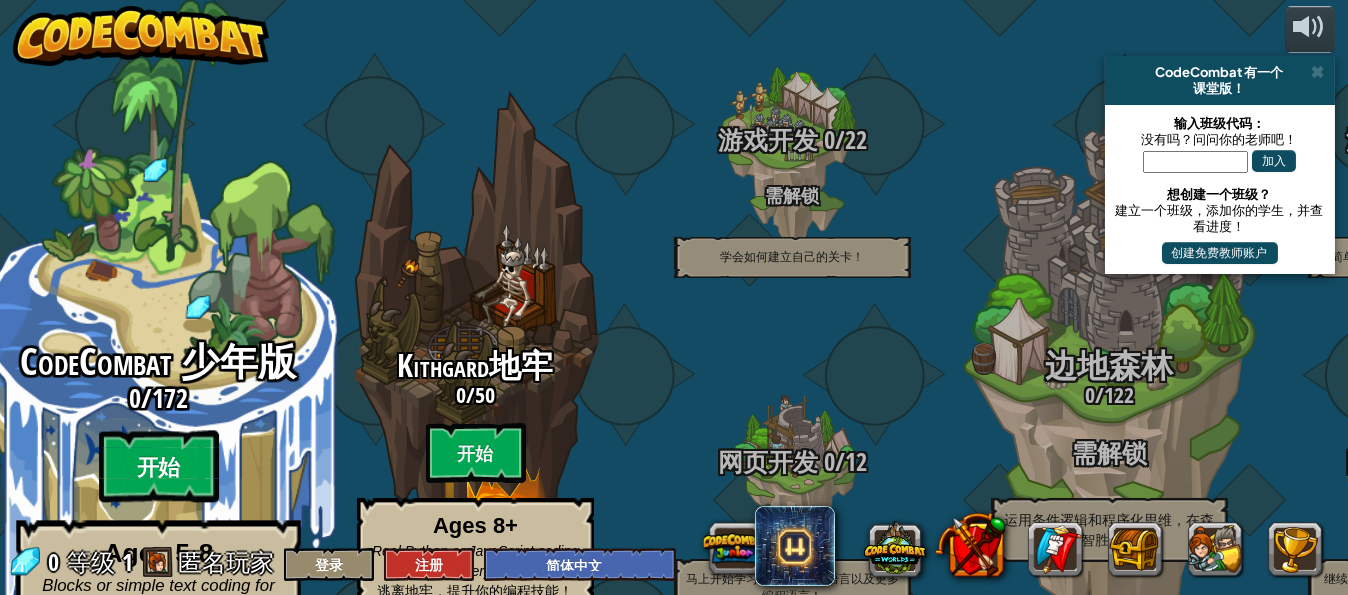 click on "开始" at bounding box center (159, 467) 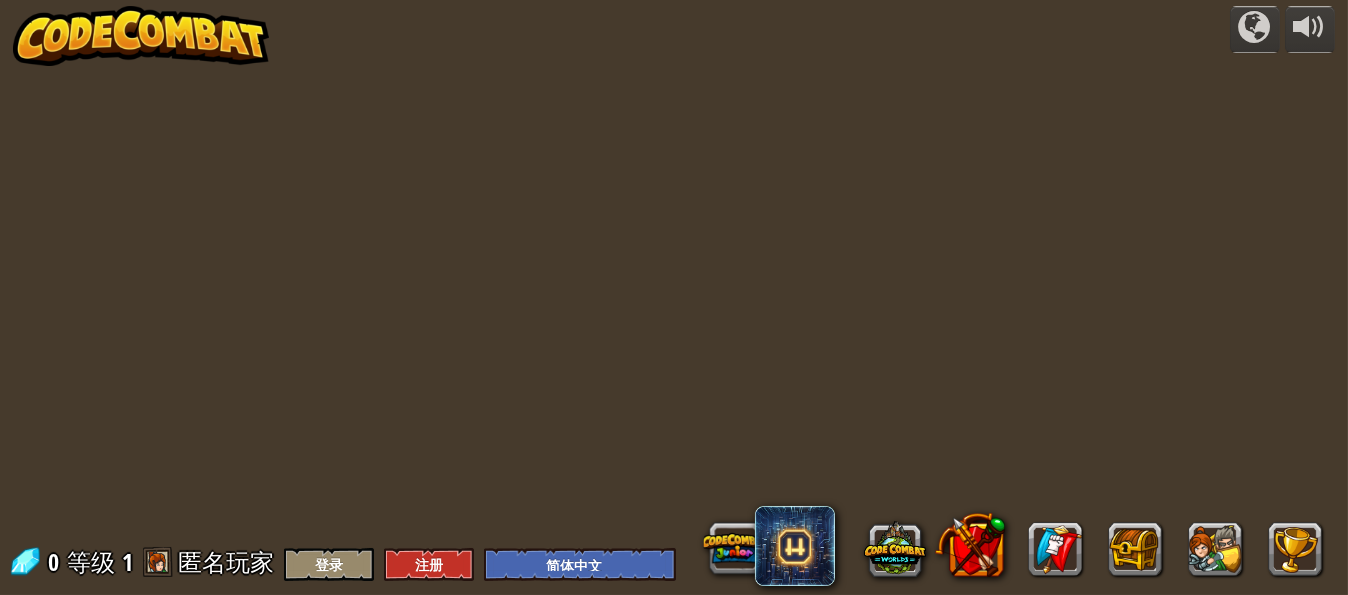 select on "zh-HANS" 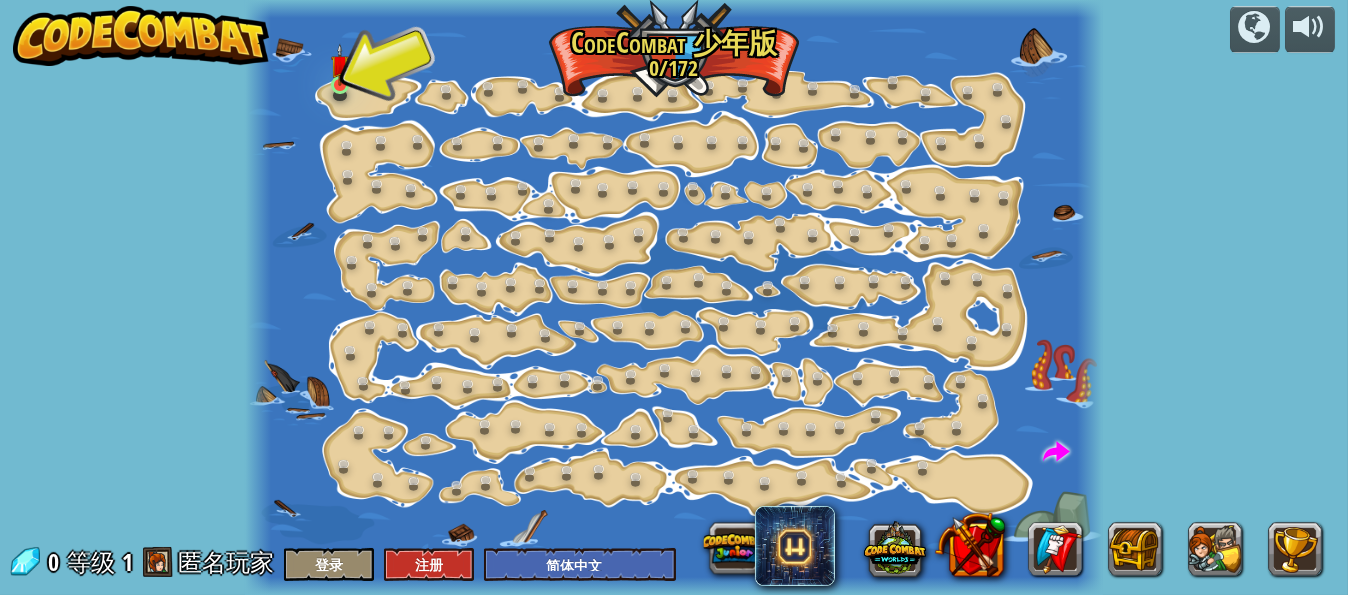 click at bounding box center (340, 64) 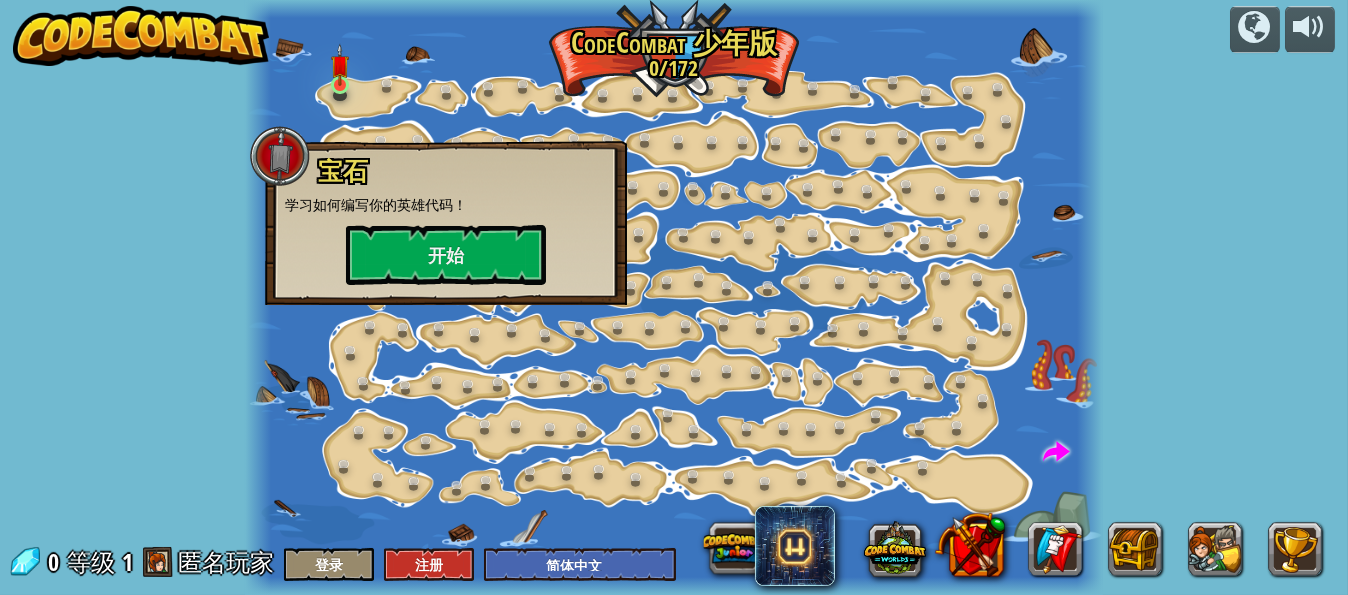 click at bounding box center (340, 64) 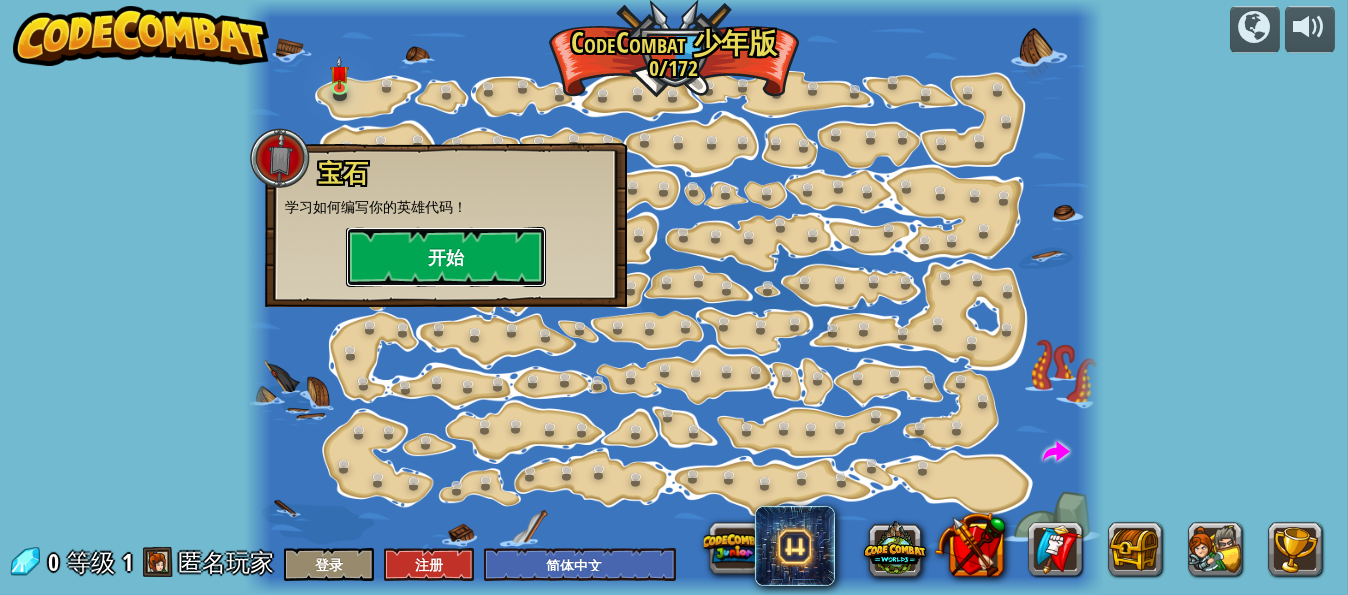 click on "开始" at bounding box center (446, 257) 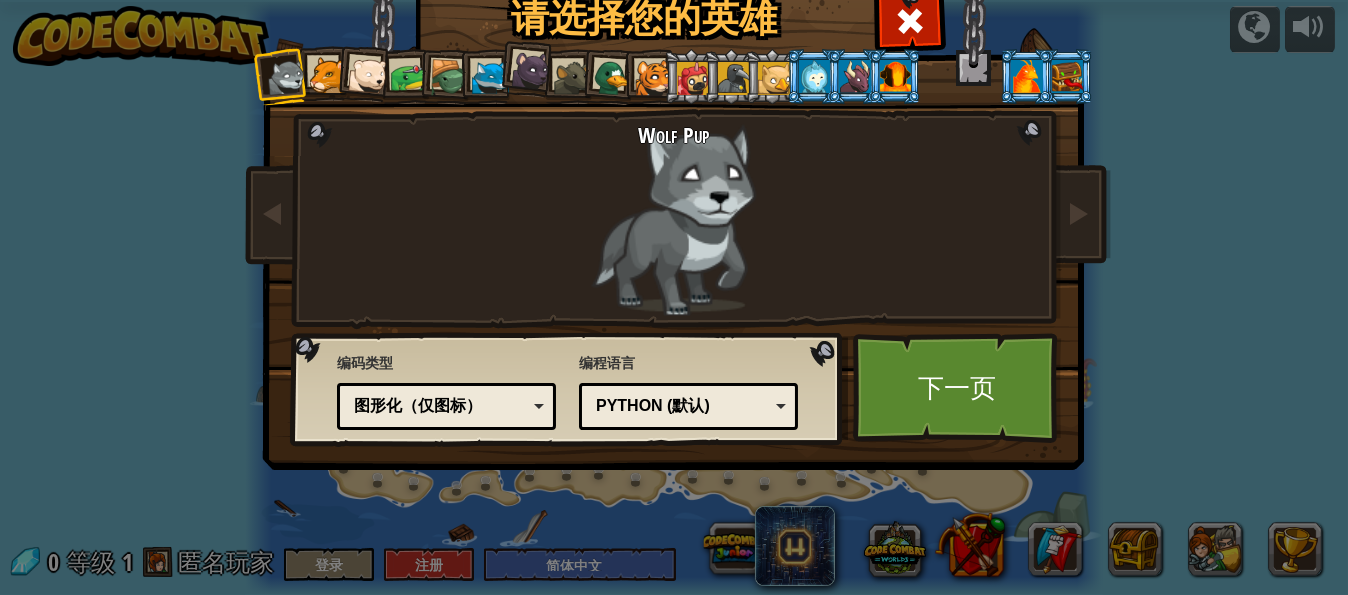 click on "图形化（仅图标）" at bounding box center [440, 406] 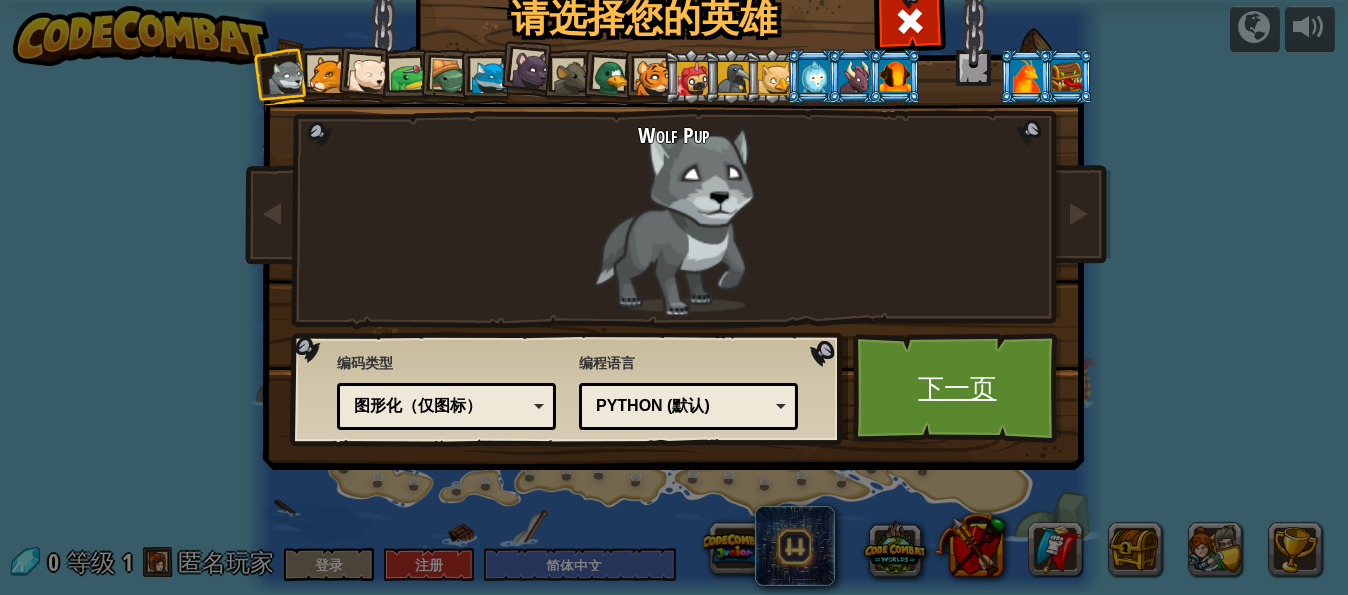 click on "下一页" at bounding box center [957, 388] 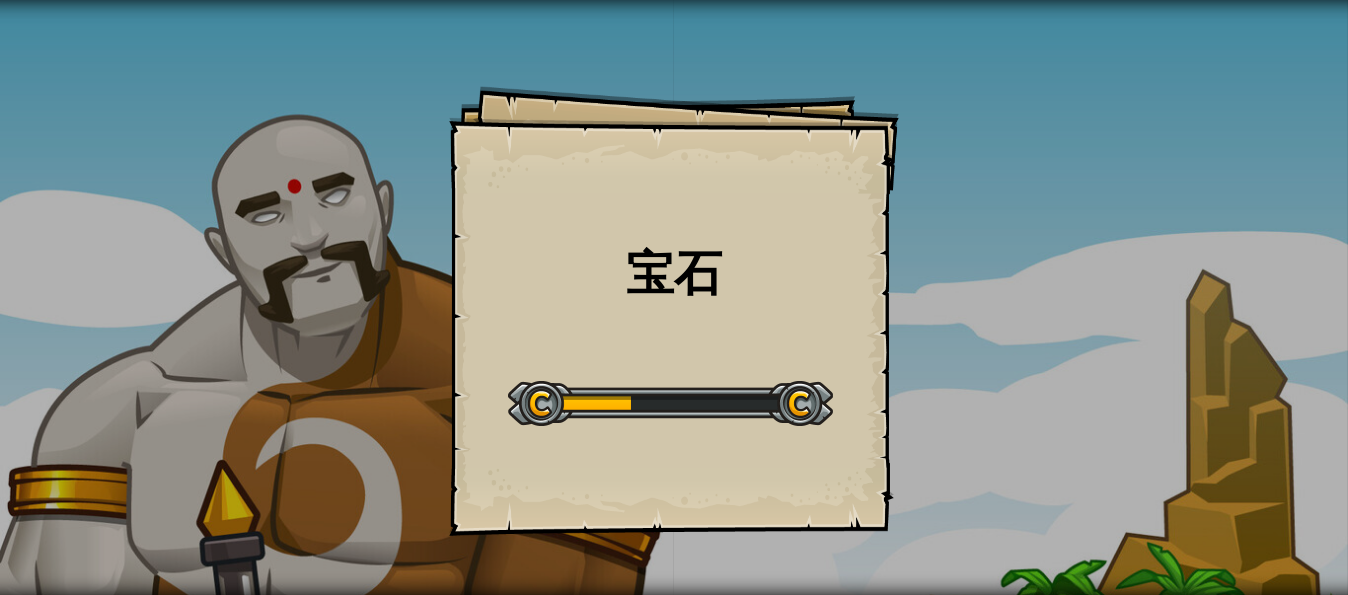 select on "zh-HANS" 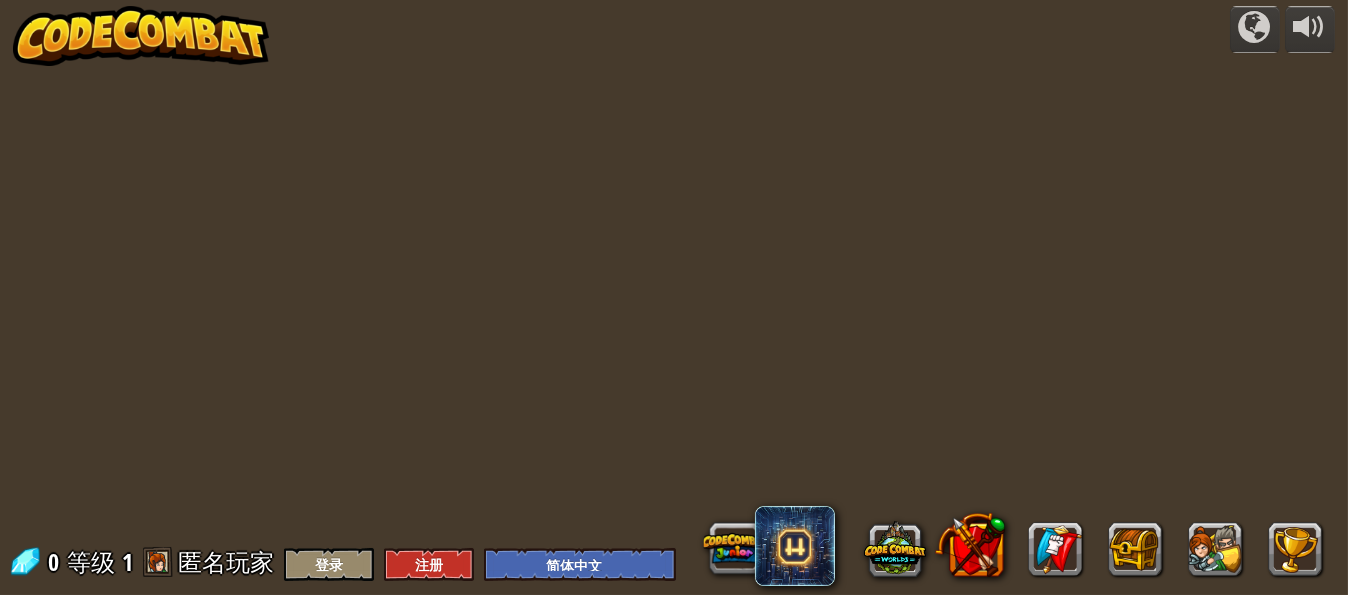 select on "zh-HANS" 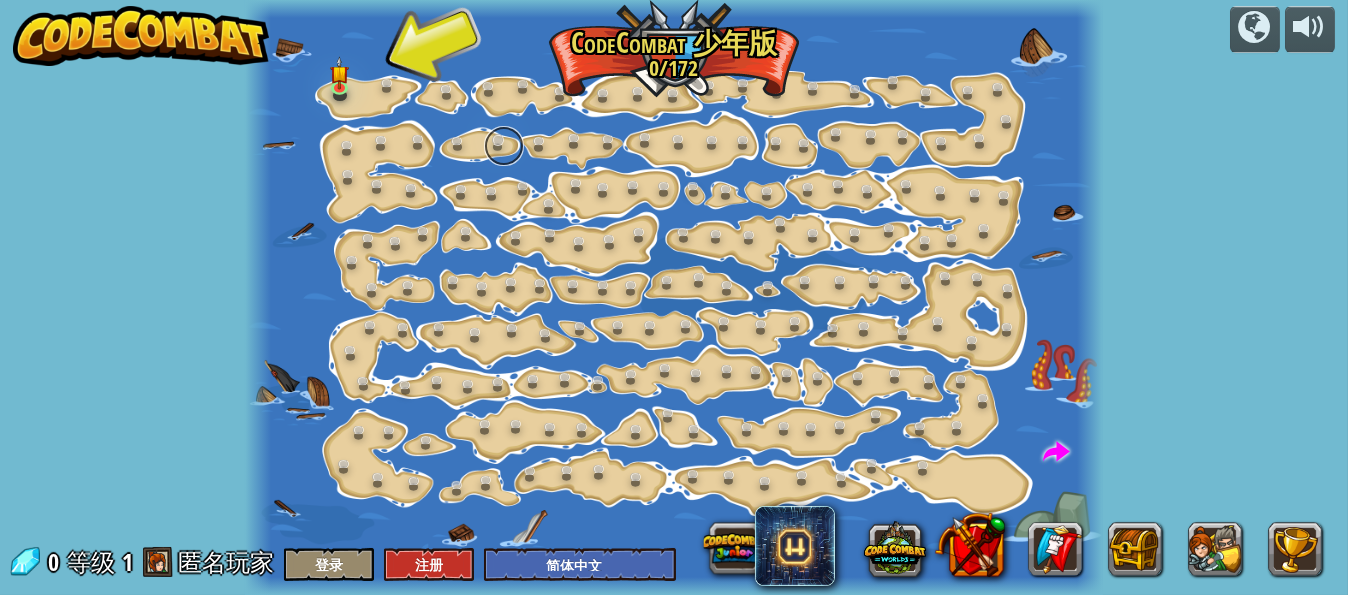 drag, startPoint x: 152, startPoint y: 1, endPoint x: 517, endPoint y: 150, distance: 394.24103 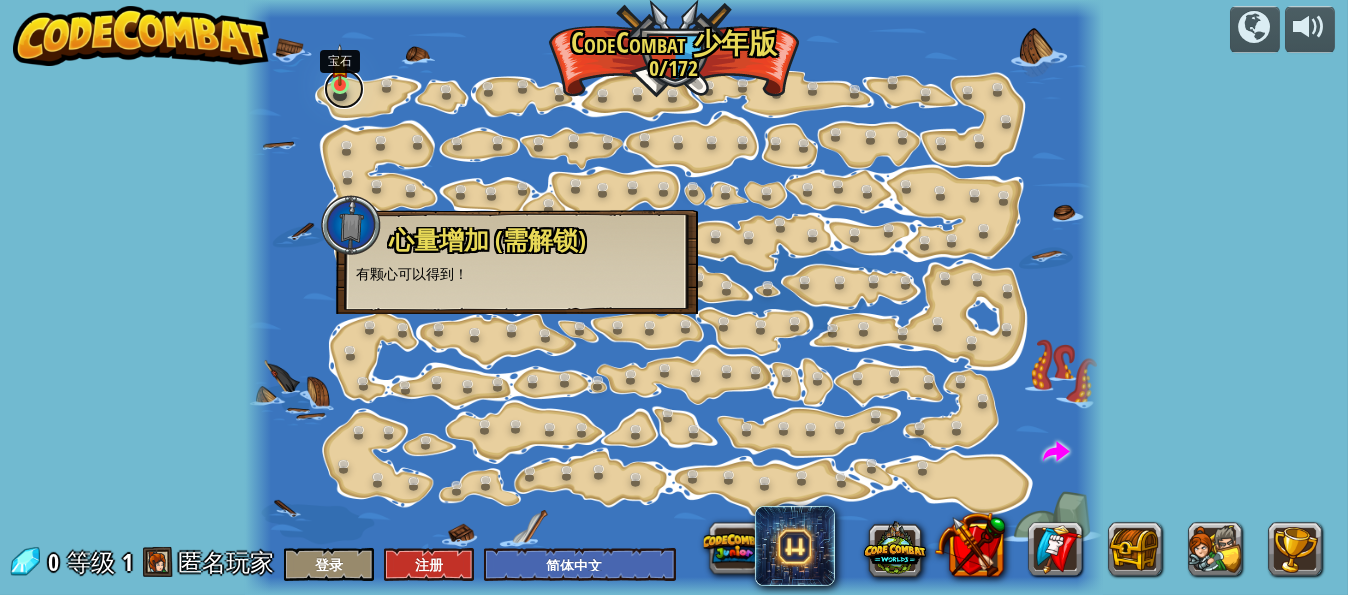 click at bounding box center [344, 89] 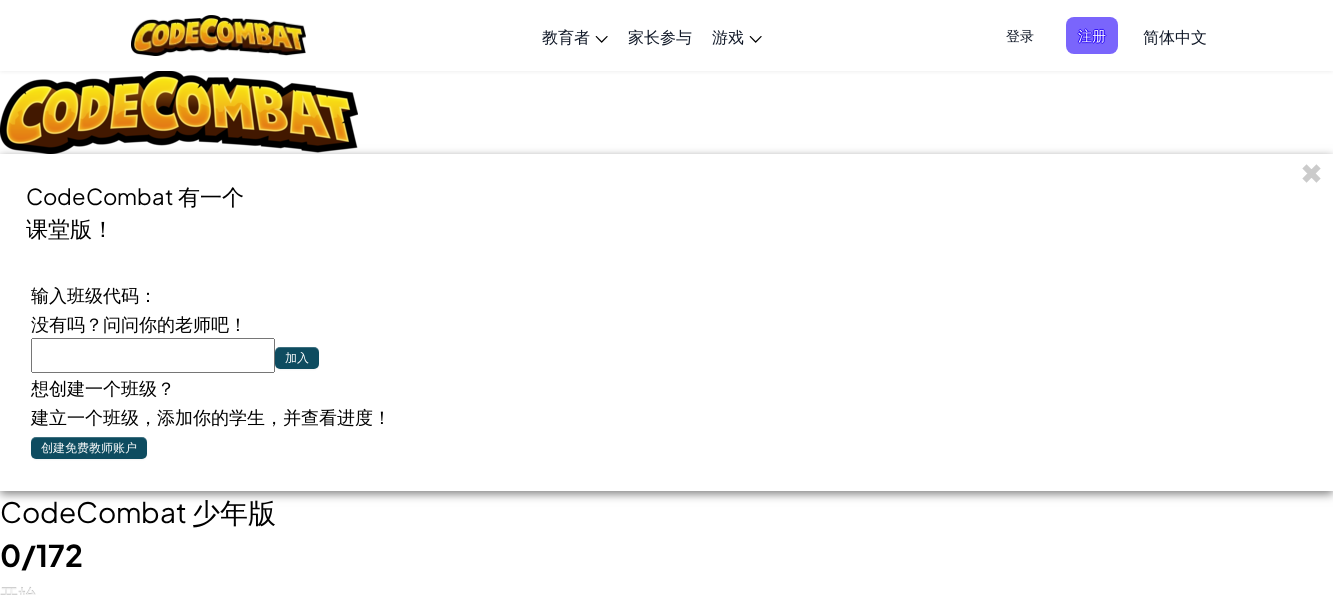 select on "zh-HANS" 